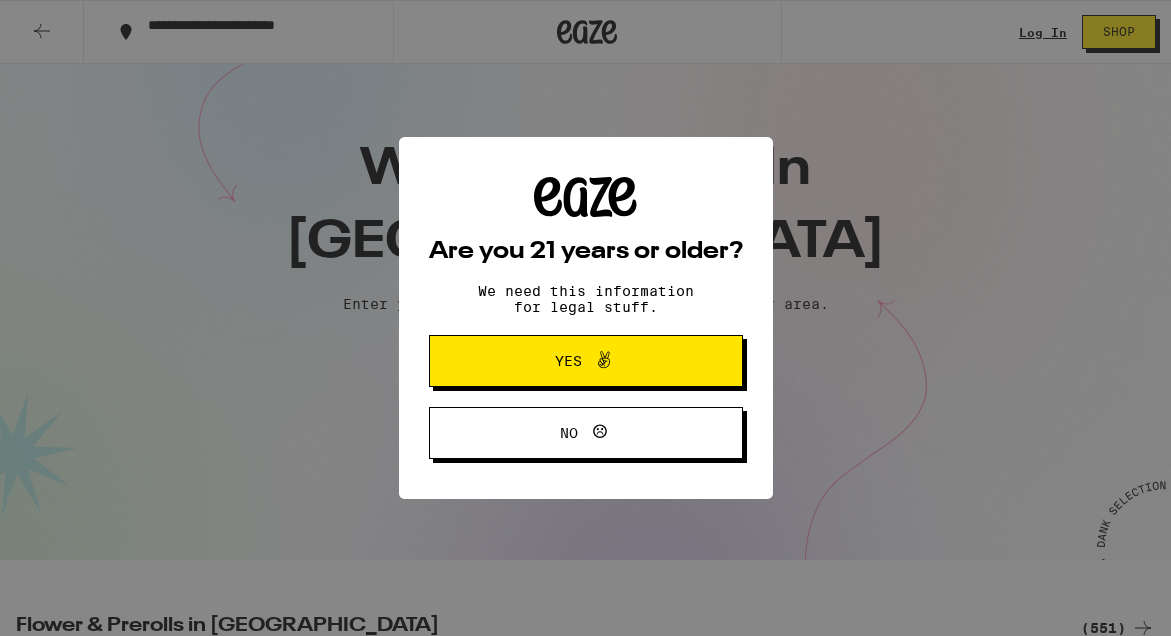 scroll, scrollTop: 0, scrollLeft: 0, axis: both 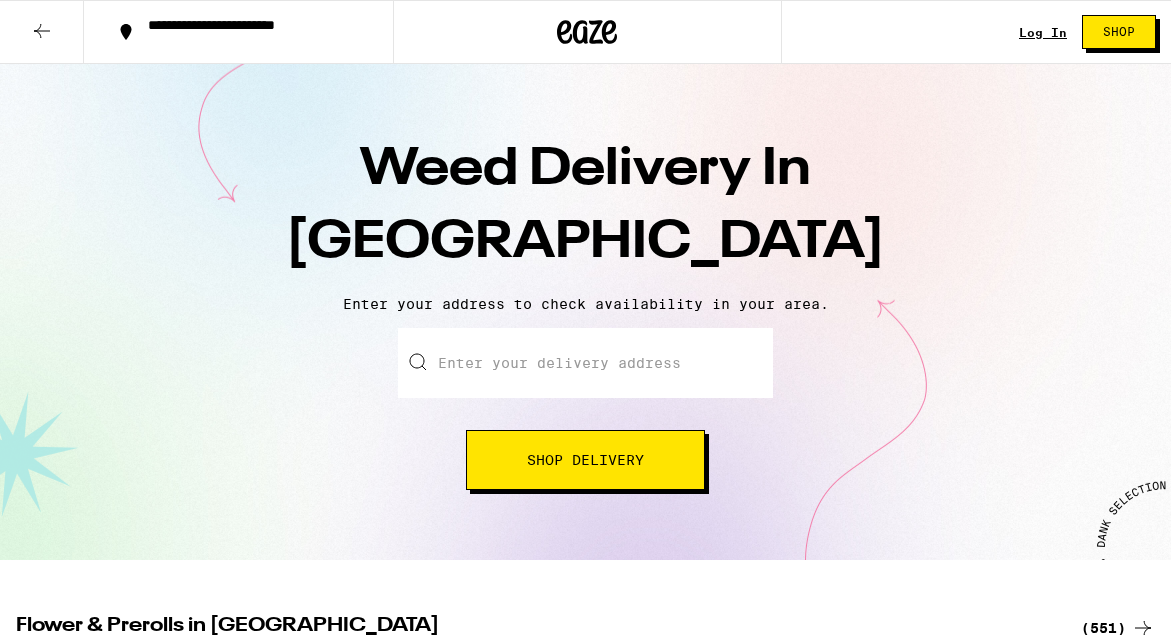 click on "Enter your delivery address" at bounding box center [585, 363] 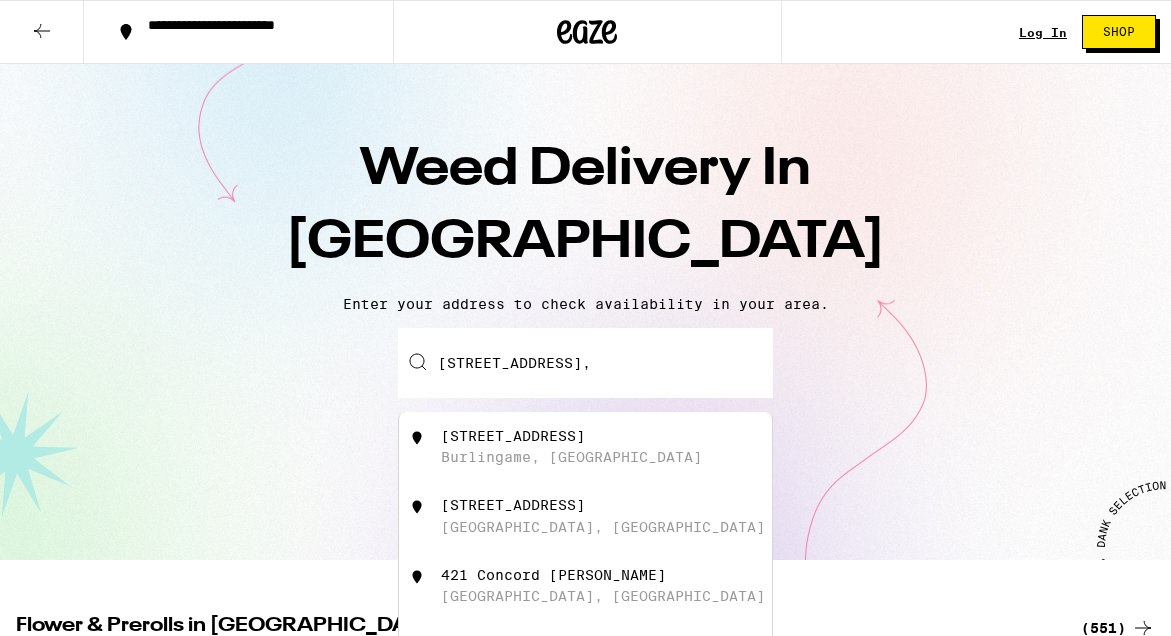 click on "421 Concord Way Burlingame, CA" at bounding box center (619, 447) 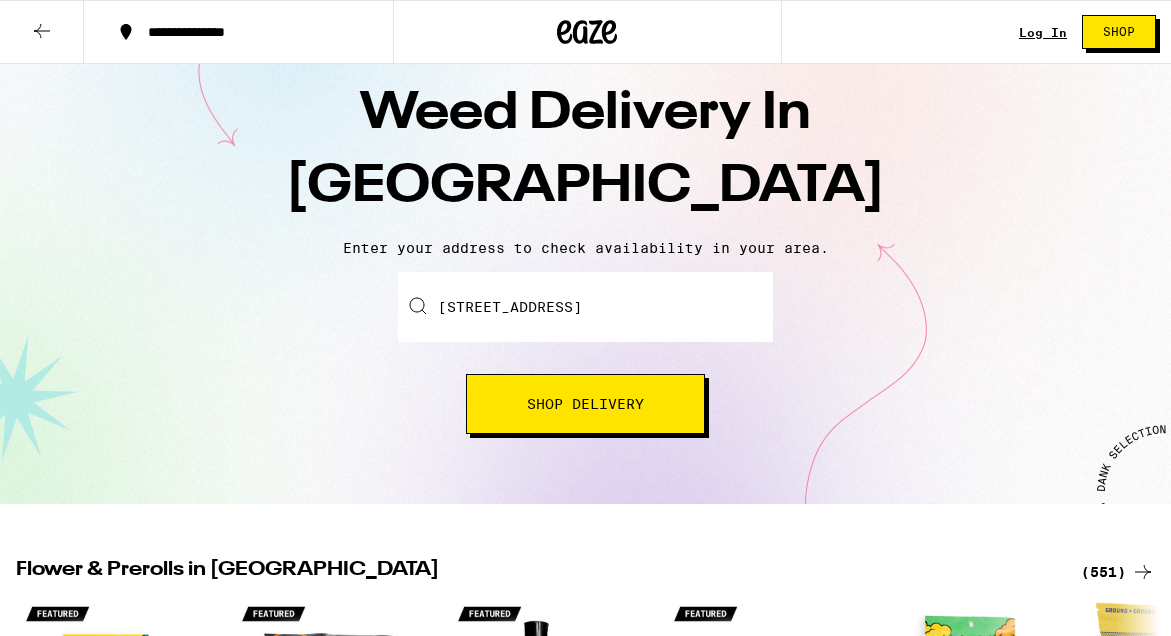 scroll, scrollTop: 7, scrollLeft: 0, axis: vertical 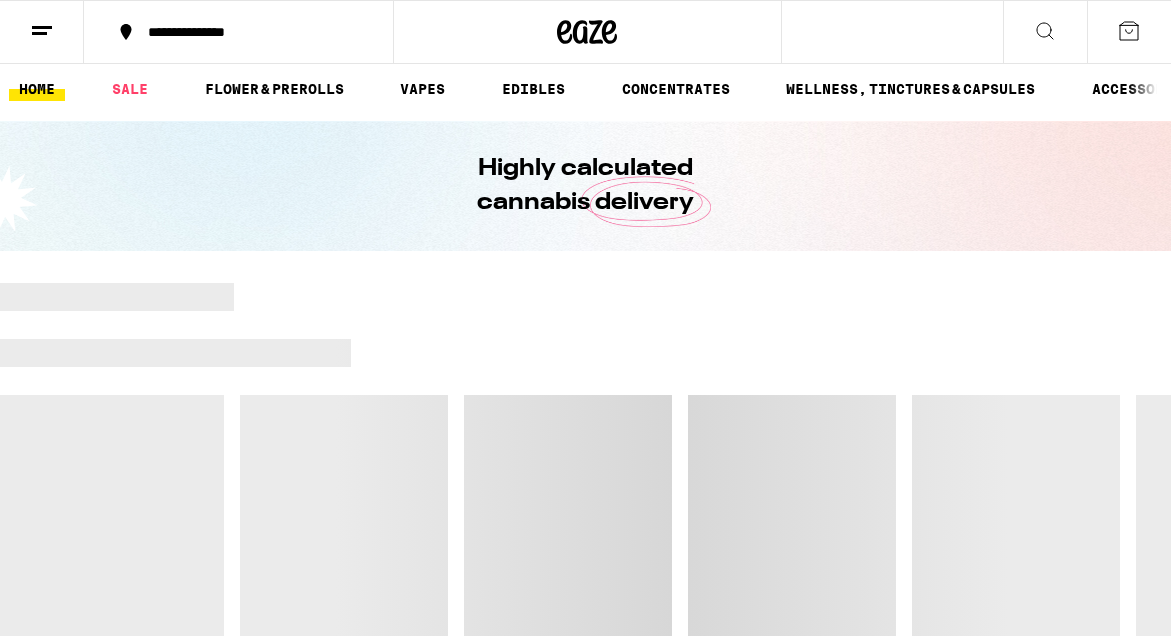 click at bounding box center [702, 297] 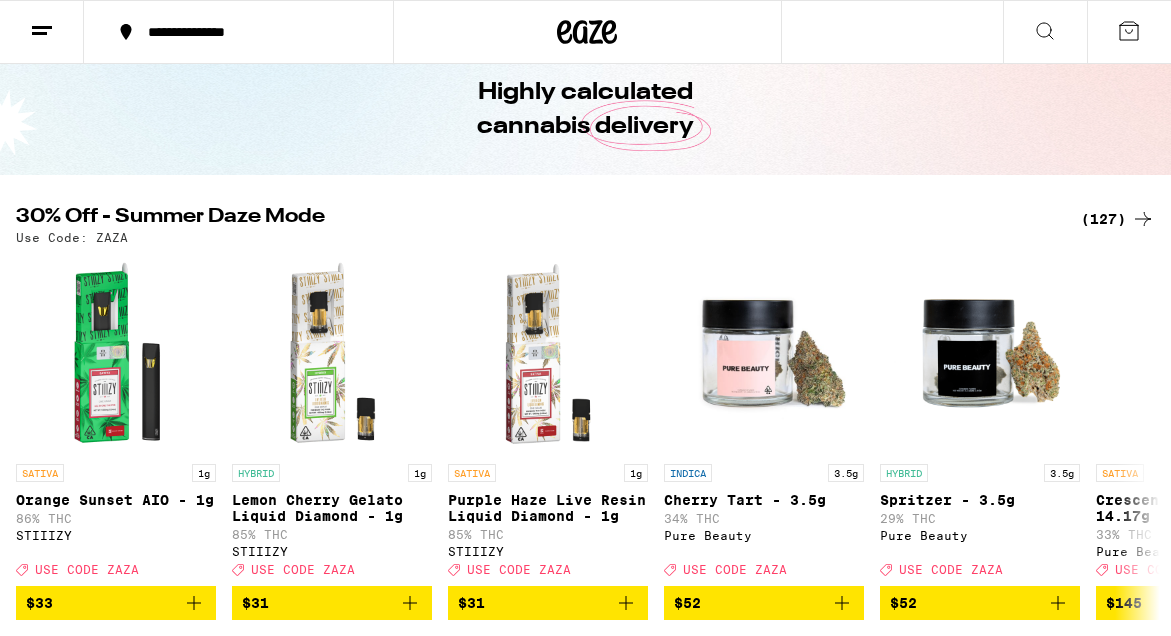 scroll, scrollTop: 0, scrollLeft: 0, axis: both 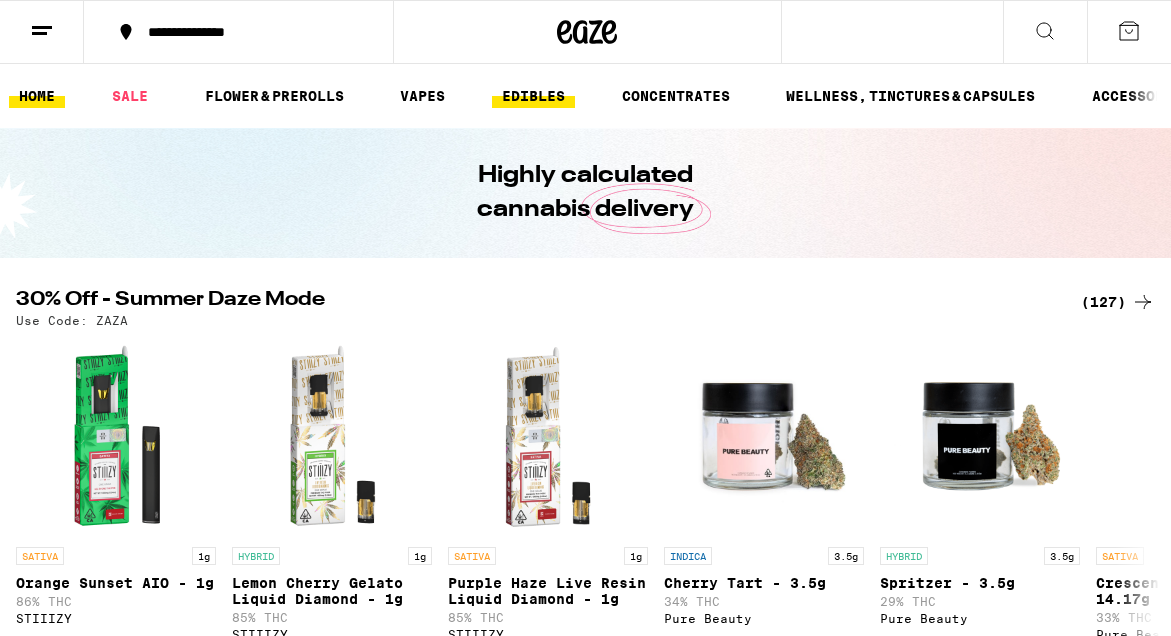 click on "EDIBLES" at bounding box center [533, 96] 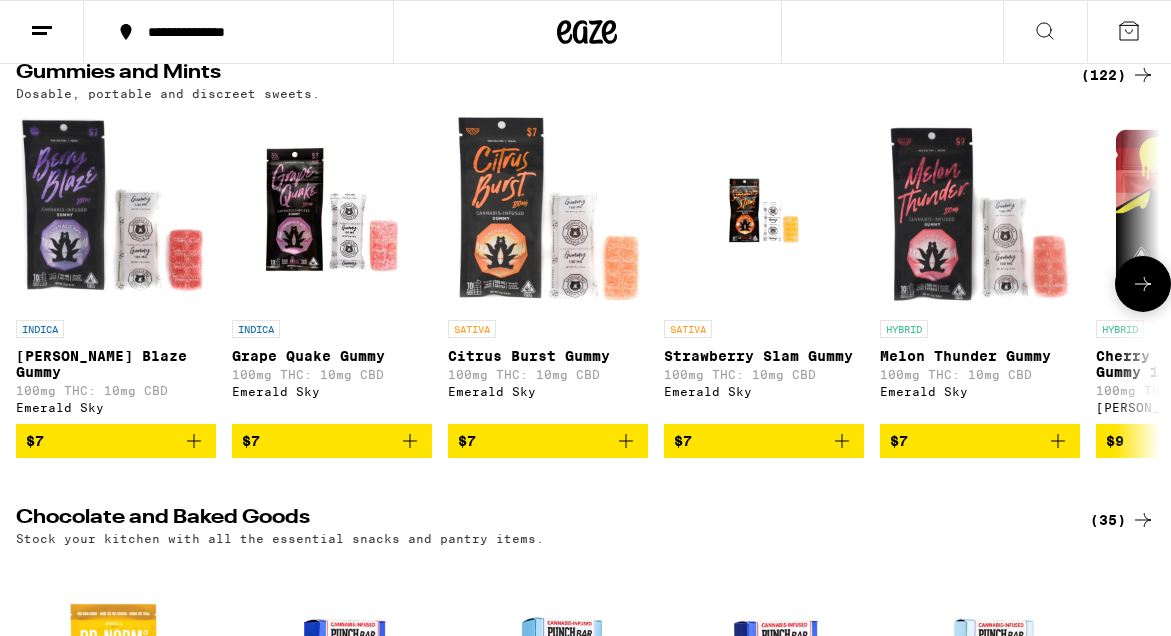 scroll, scrollTop: 213, scrollLeft: 0, axis: vertical 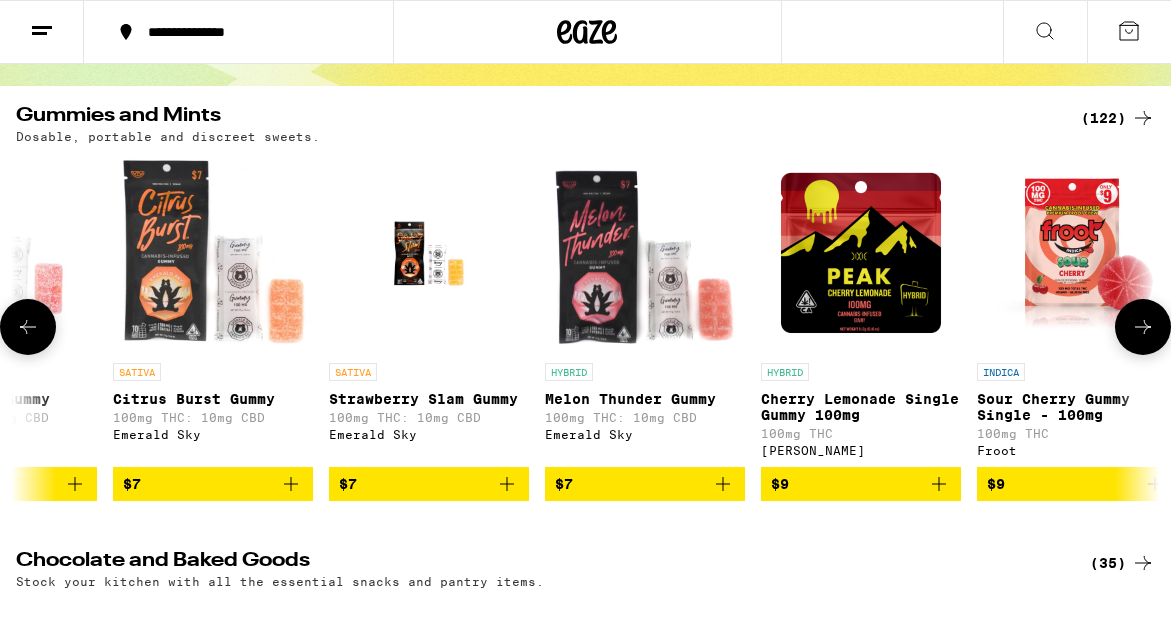 click 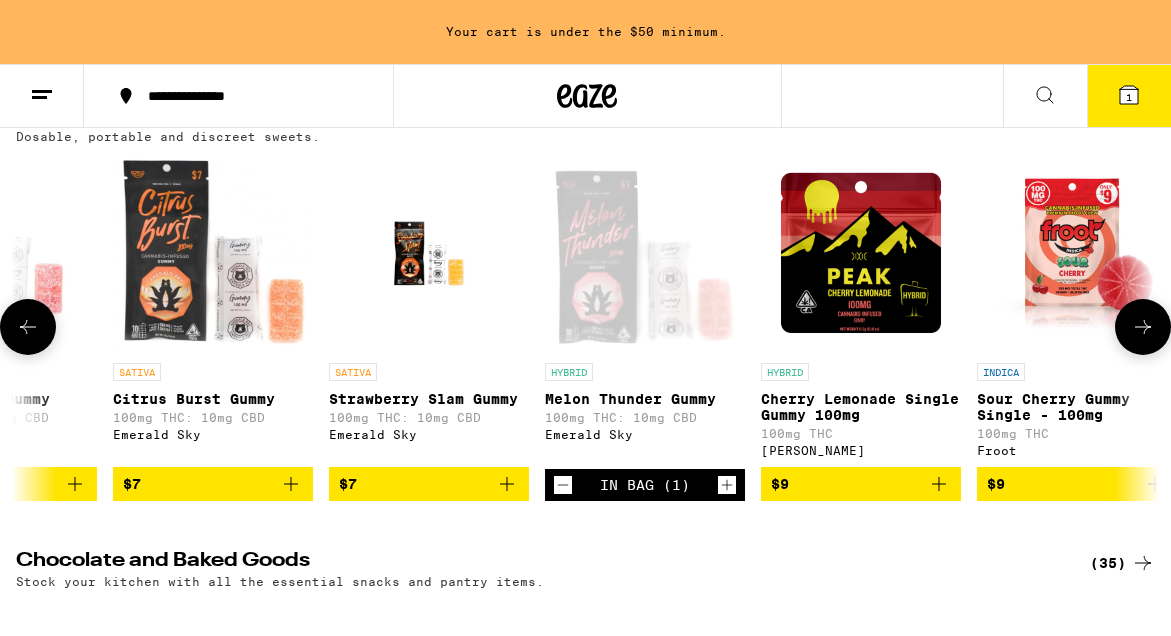 scroll, scrollTop: 0, scrollLeft: 0, axis: both 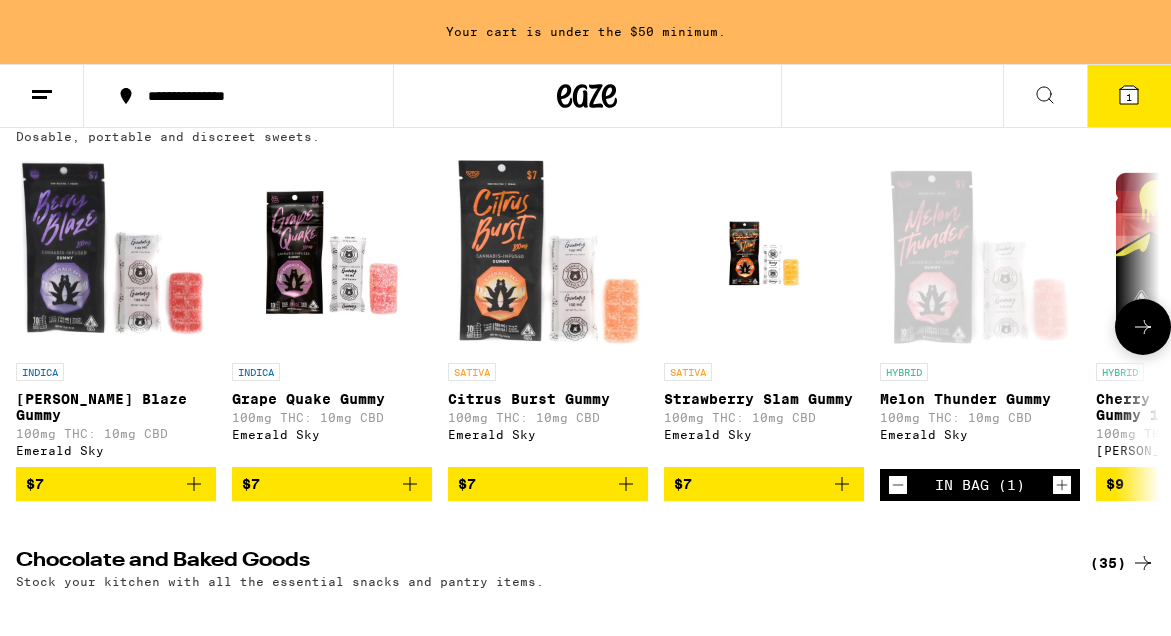 click 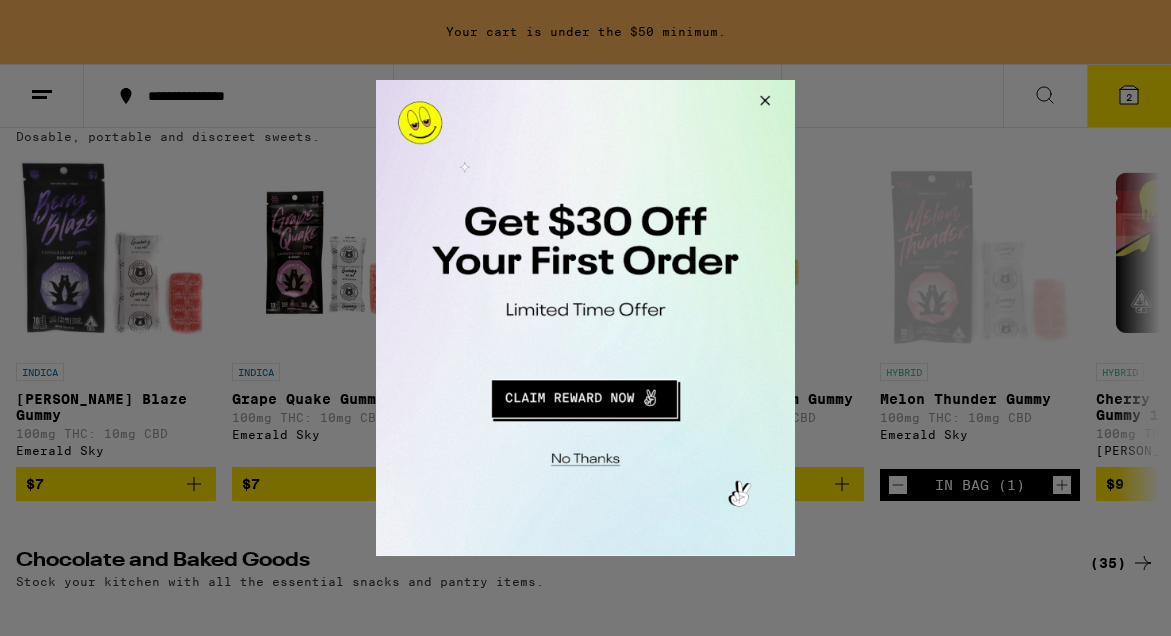 click at bounding box center (584, 396) 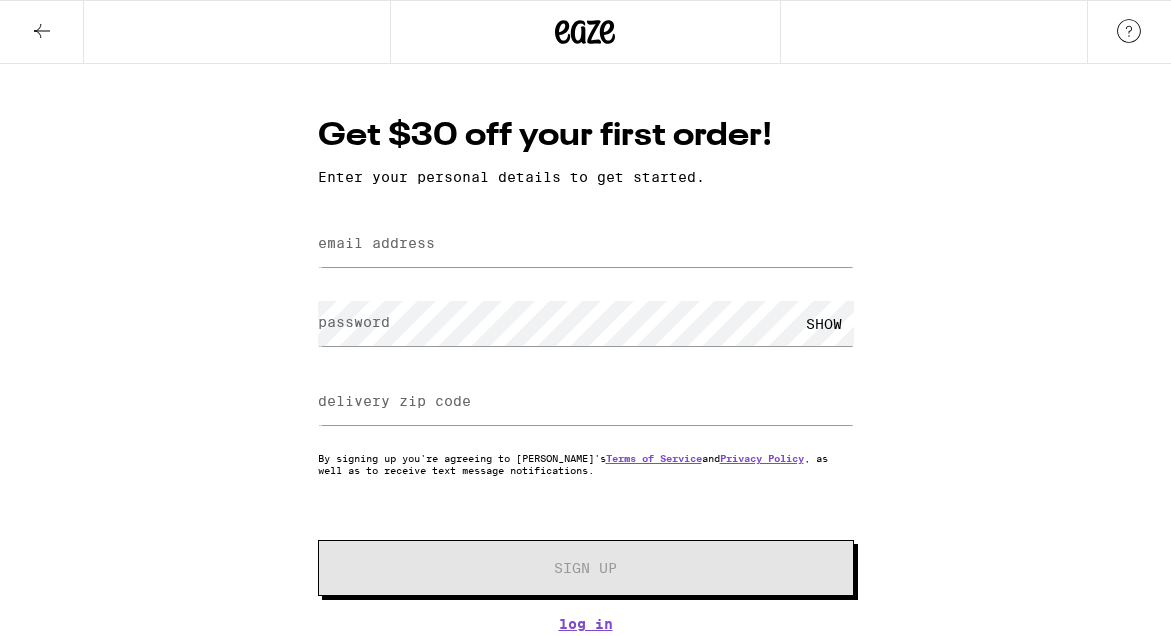 scroll, scrollTop: 0, scrollLeft: 0, axis: both 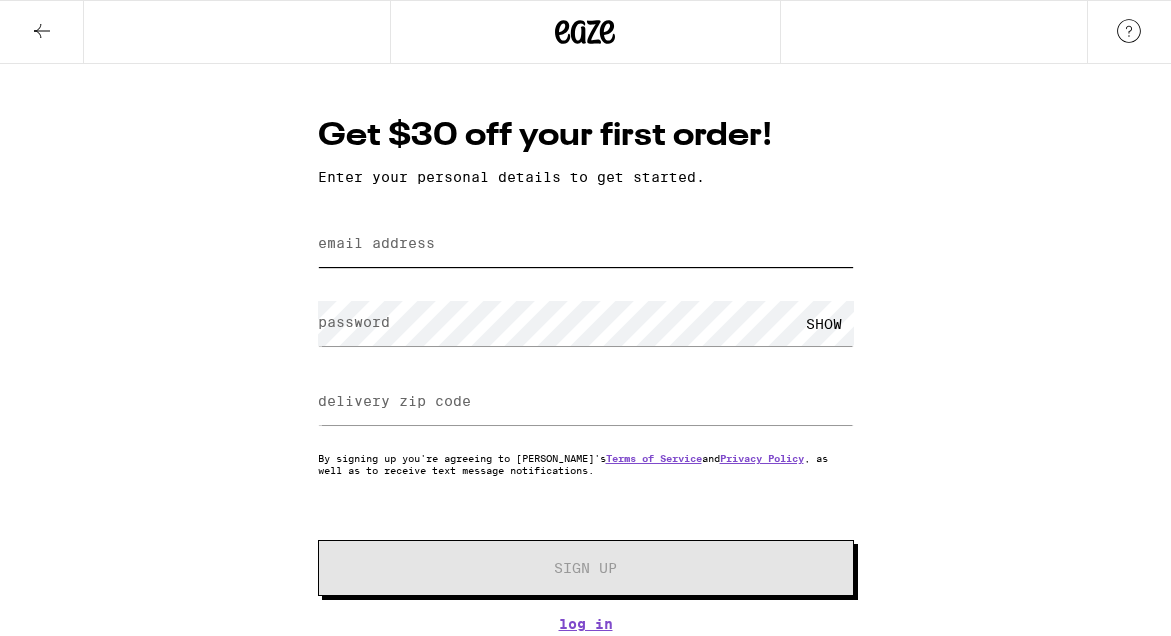 click on "email address" at bounding box center [586, 244] 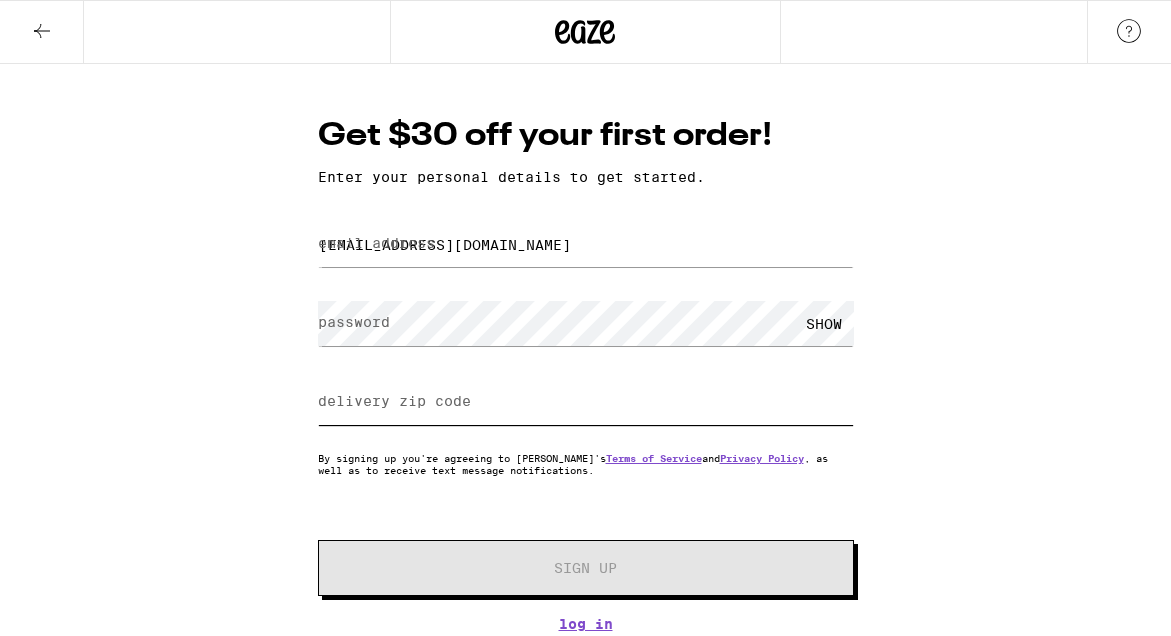 type on "94010" 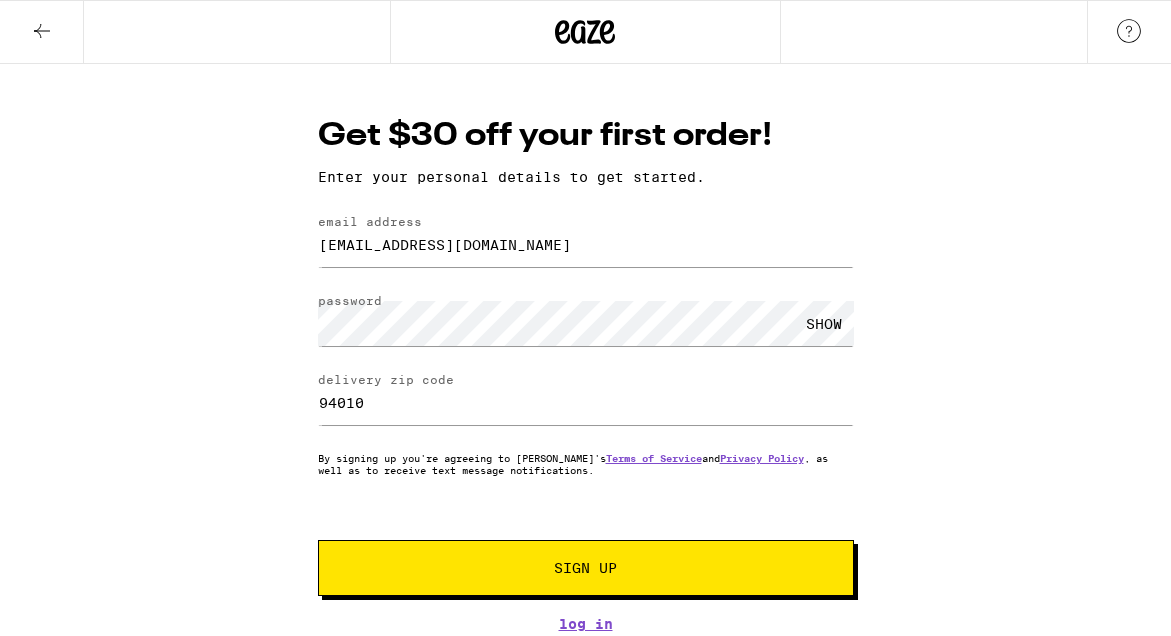 type 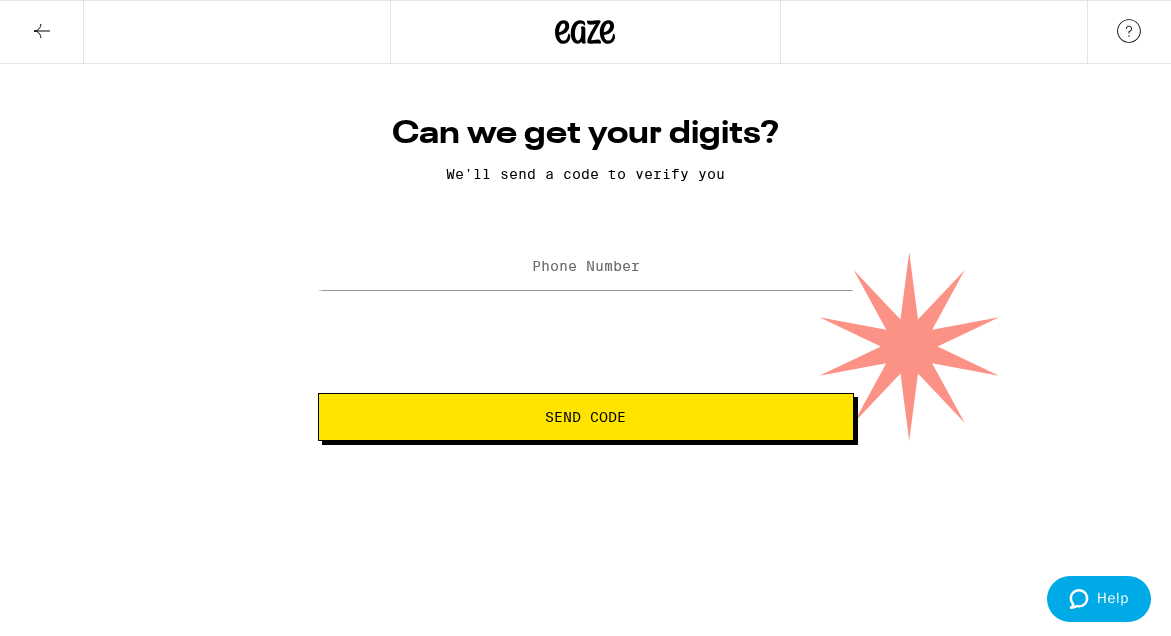 click on "Phone Number" at bounding box center [586, 266] 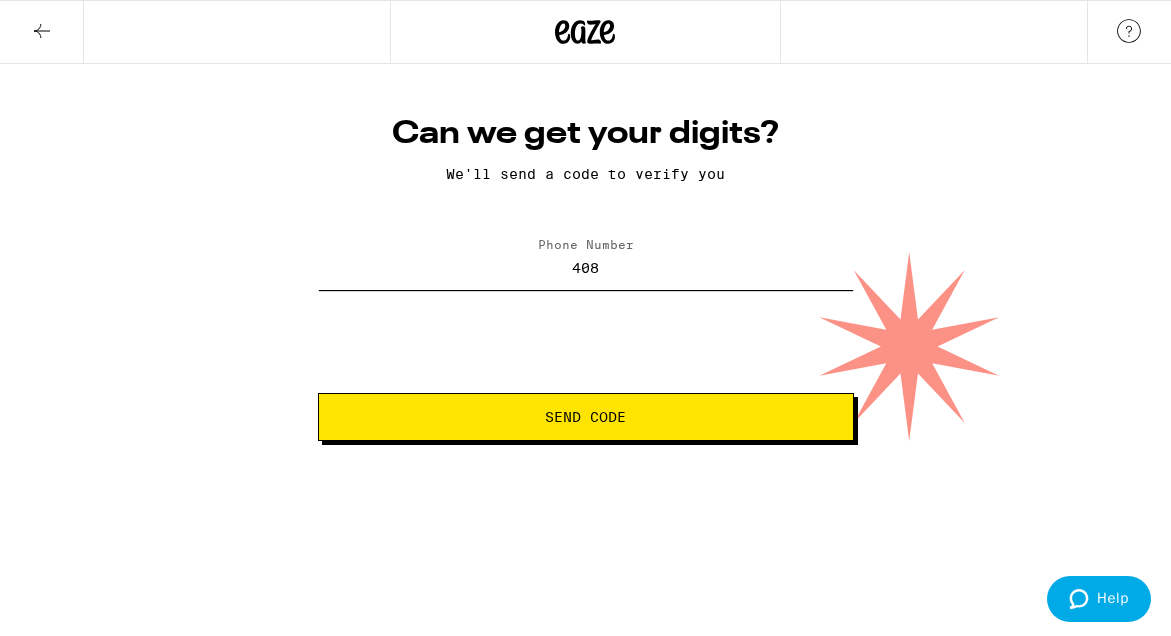 click on "Send Code" at bounding box center [586, 417] 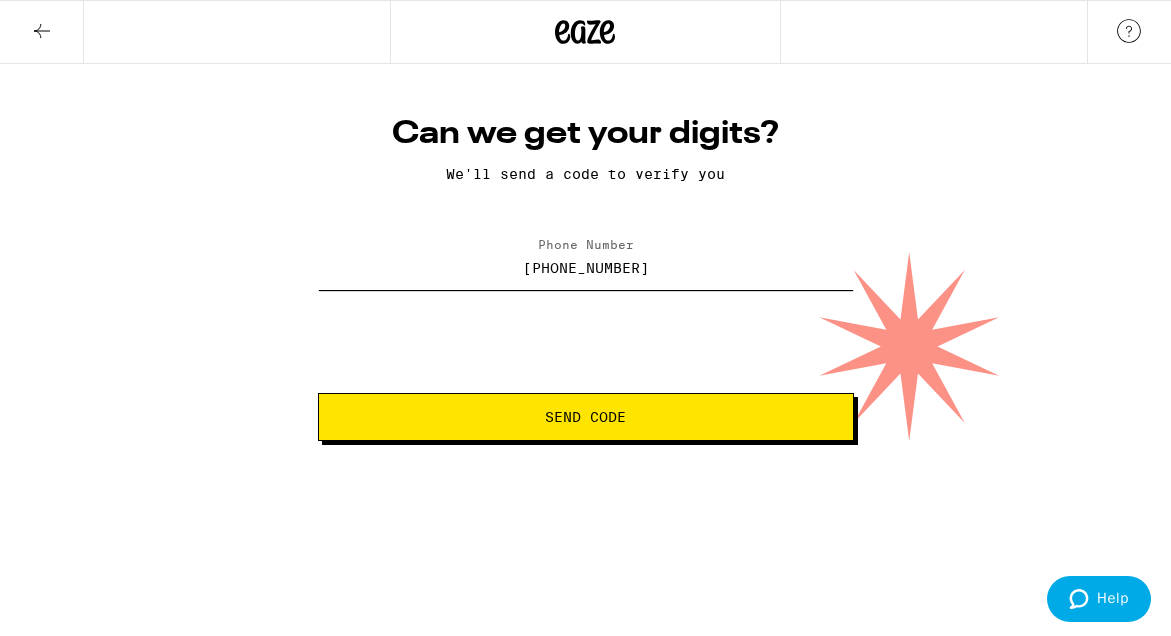 type on "[PHONE_NUMBER]" 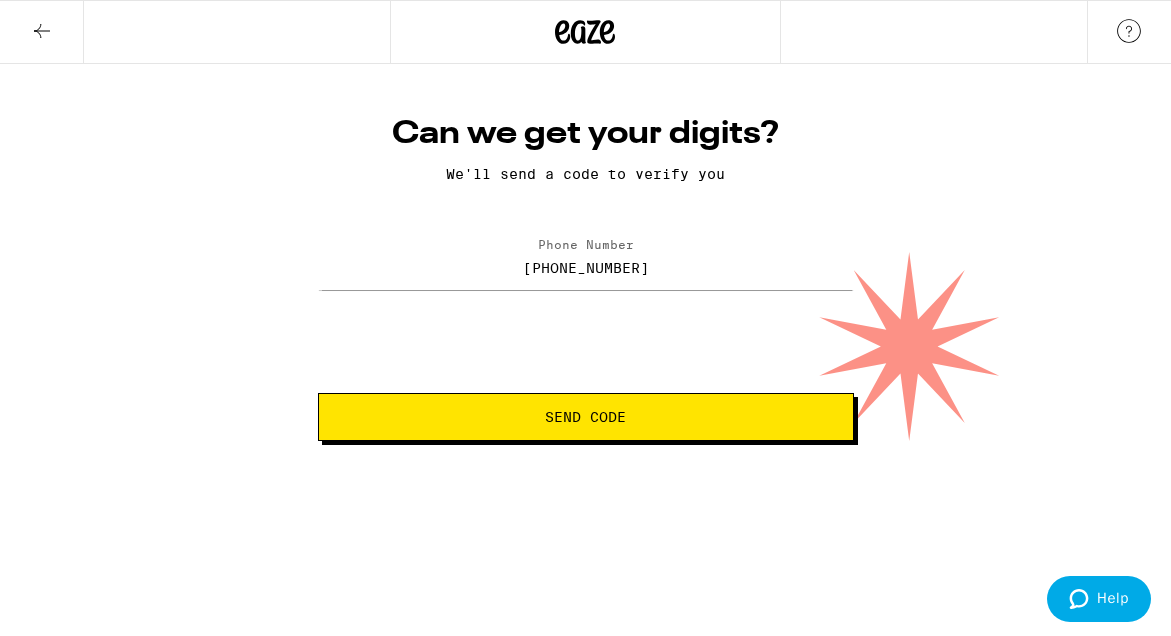 click on "Send Code" at bounding box center [586, 417] 